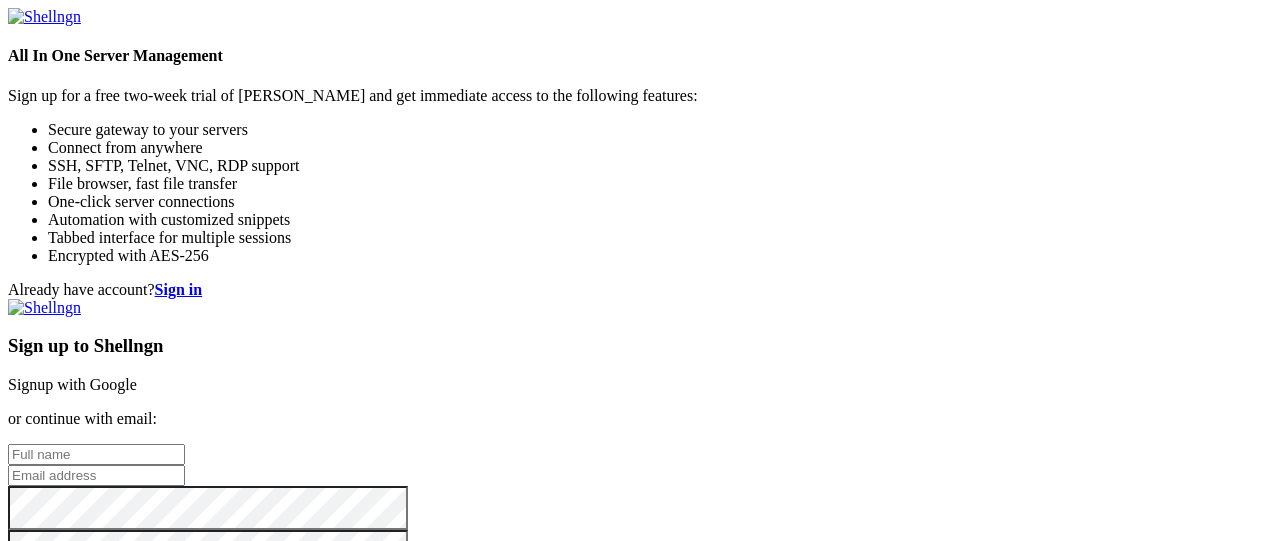 scroll, scrollTop: 0, scrollLeft: 0, axis: both 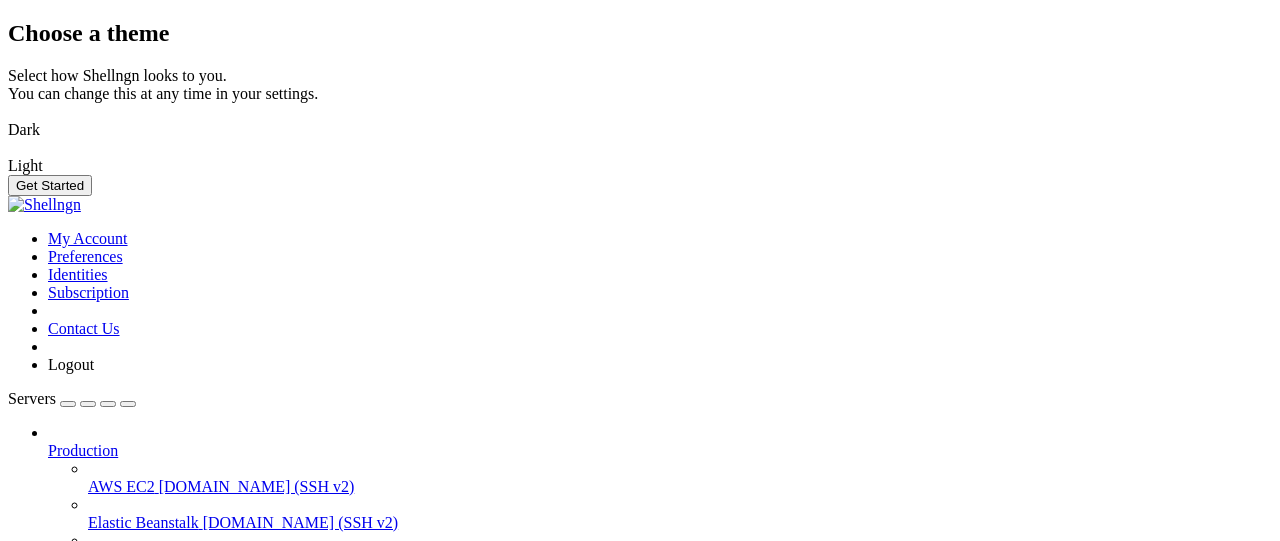 click on "Get Started" at bounding box center (50, 185) 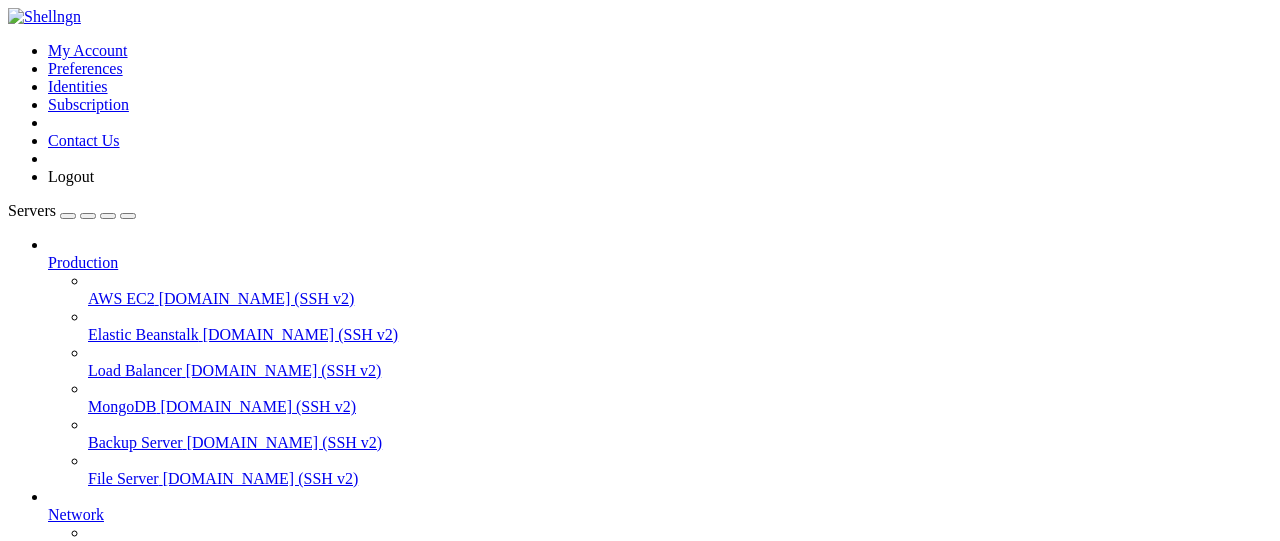 click on "Add Server" at bounding box center [640, 801] 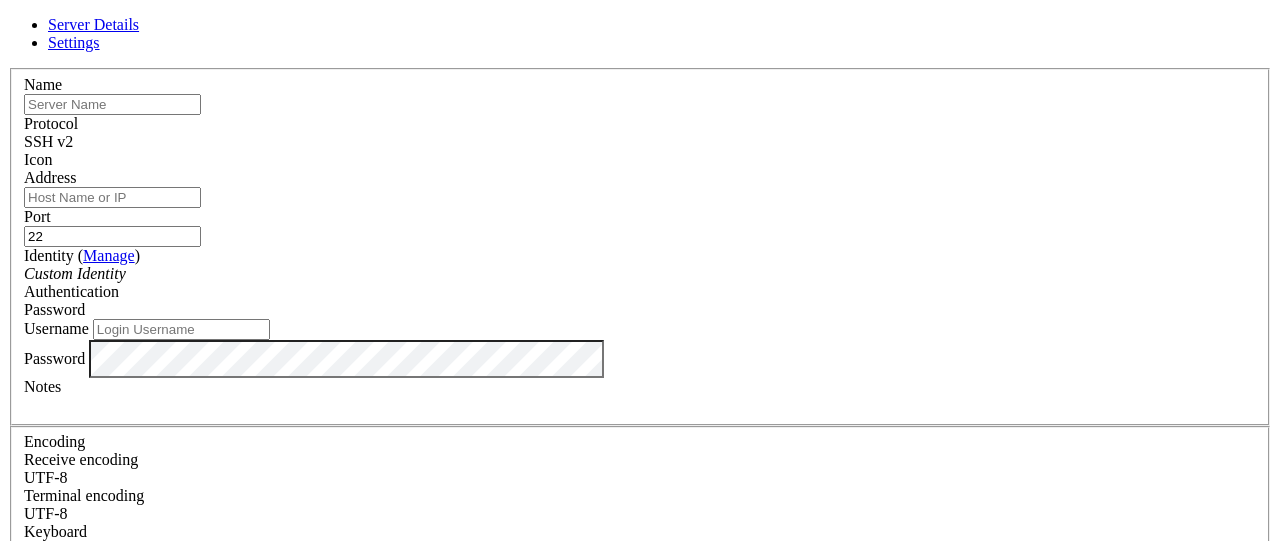 type on "\" 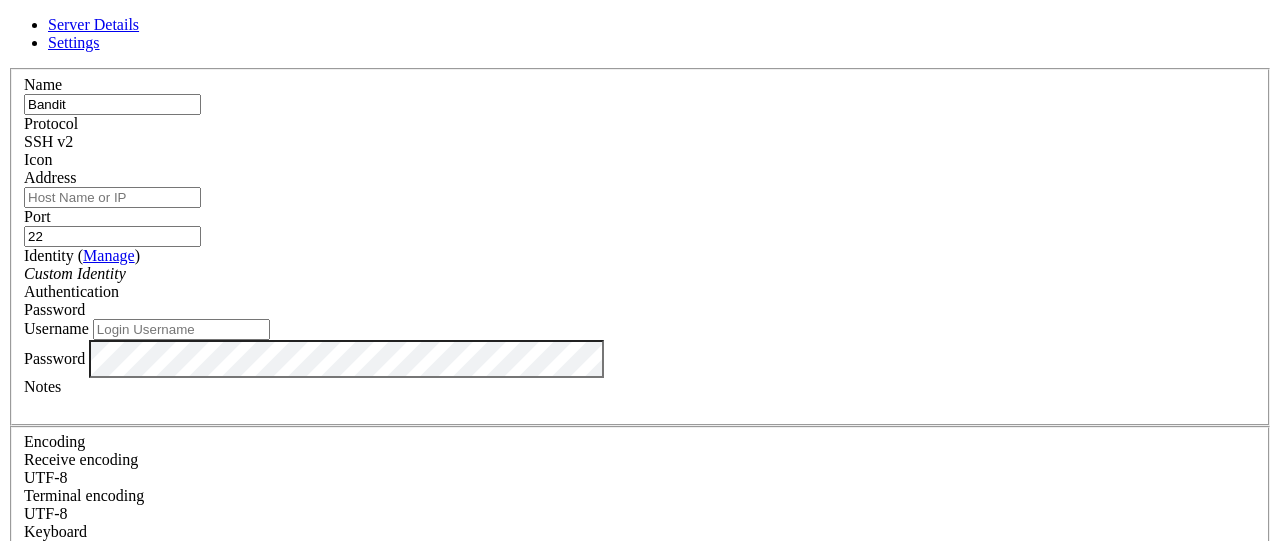 type on "Bandit" 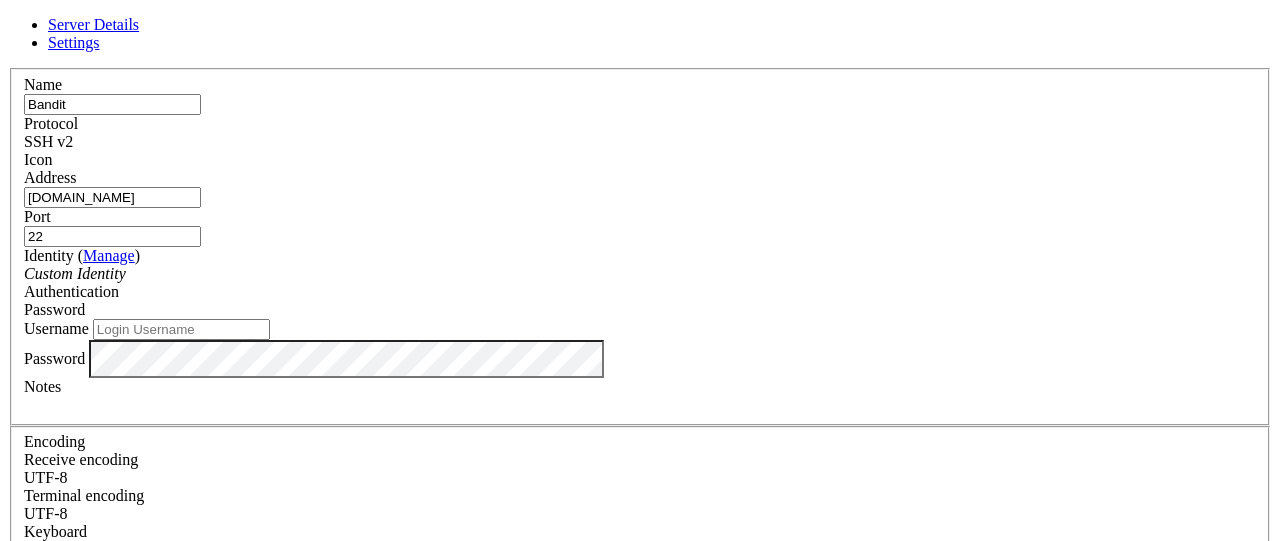 type on "[DOMAIN_NAME]" 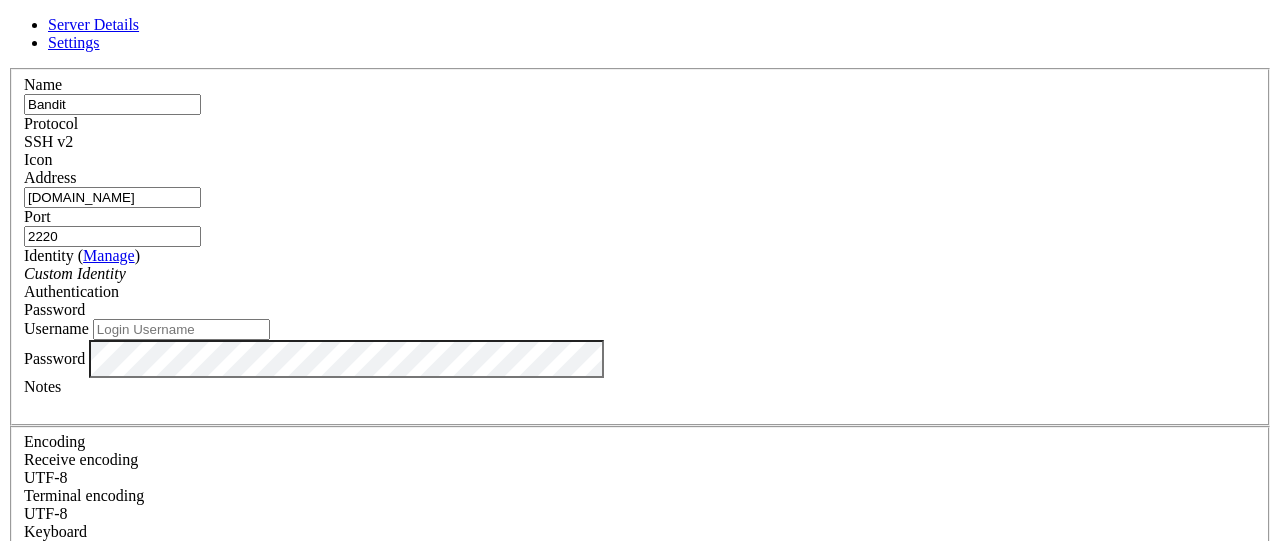 type on "2220" 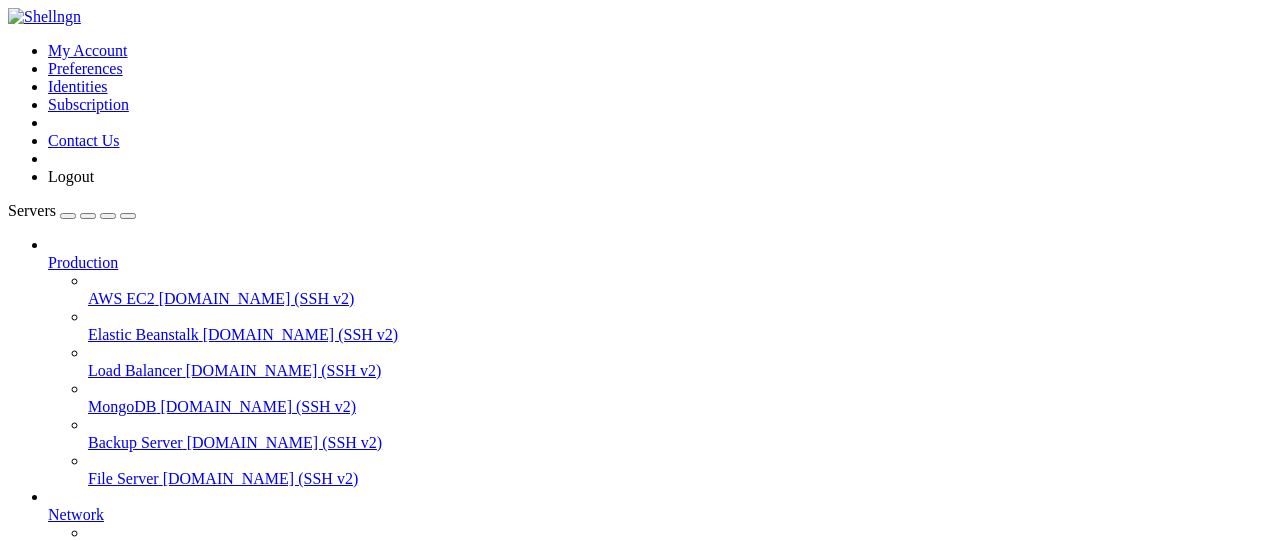 scroll, scrollTop: 266, scrollLeft: 0, axis: vertical 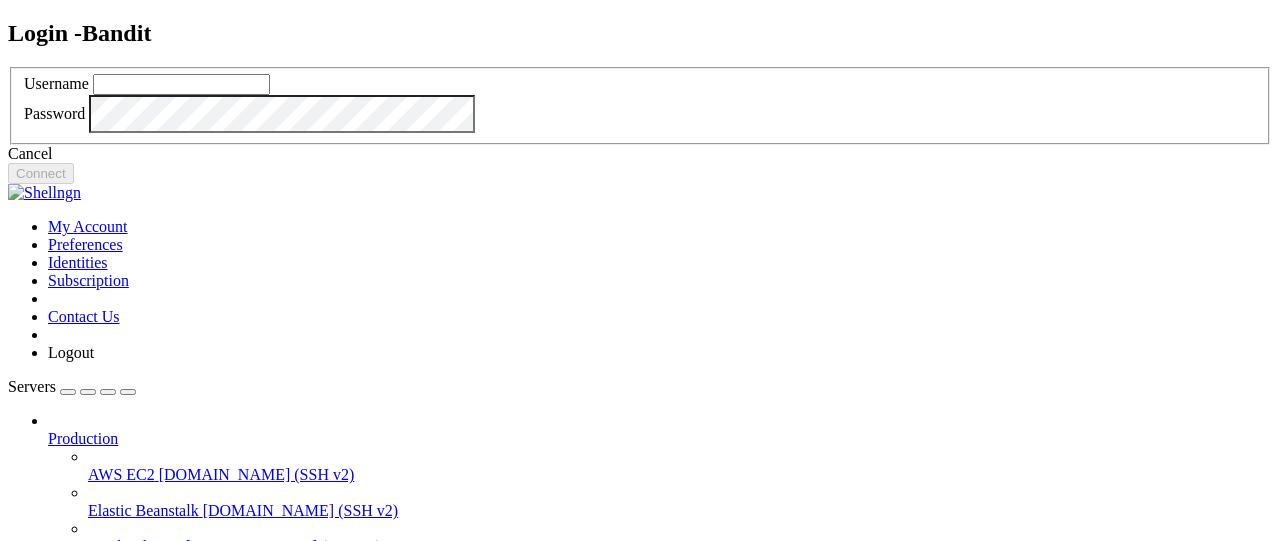 click at bounding box center (181, 84) 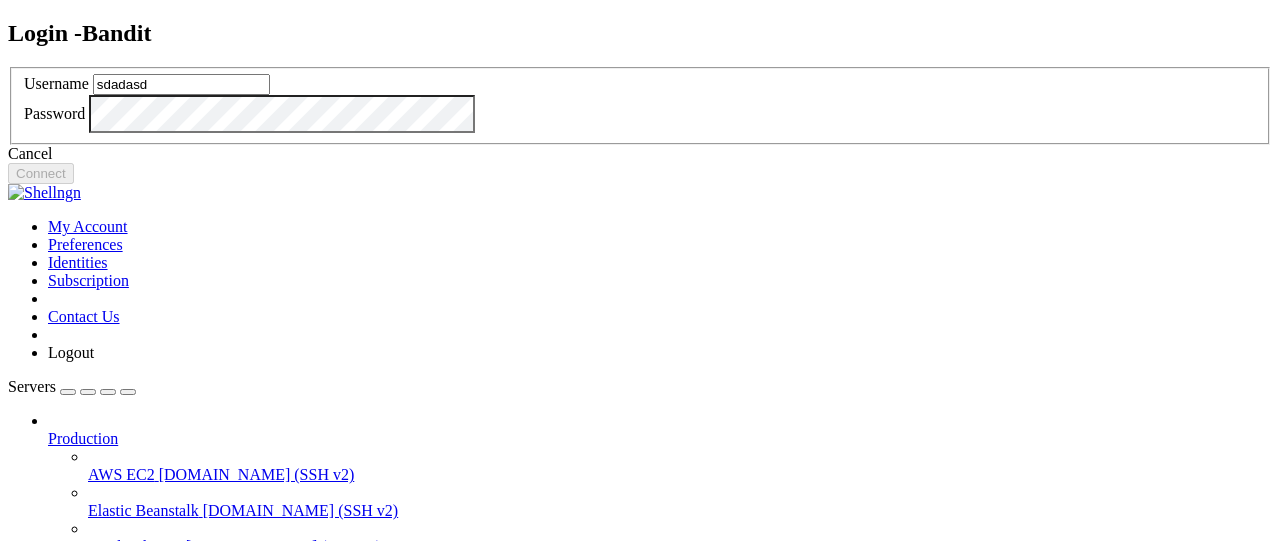 type on "sdadasd" 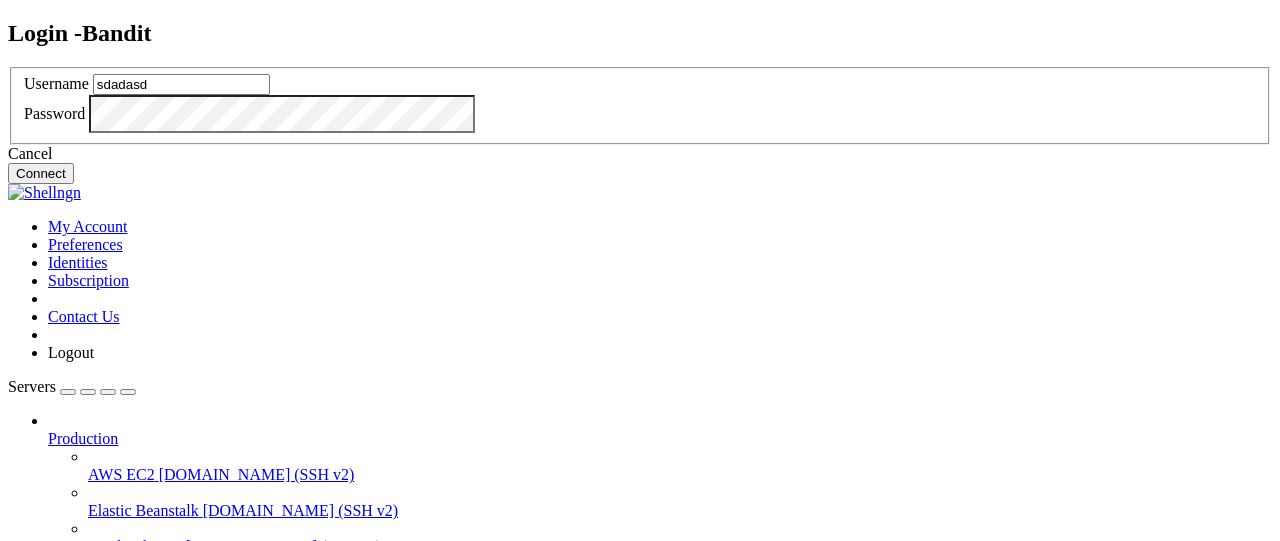click on "Connect" at bounding box center [41, 173] 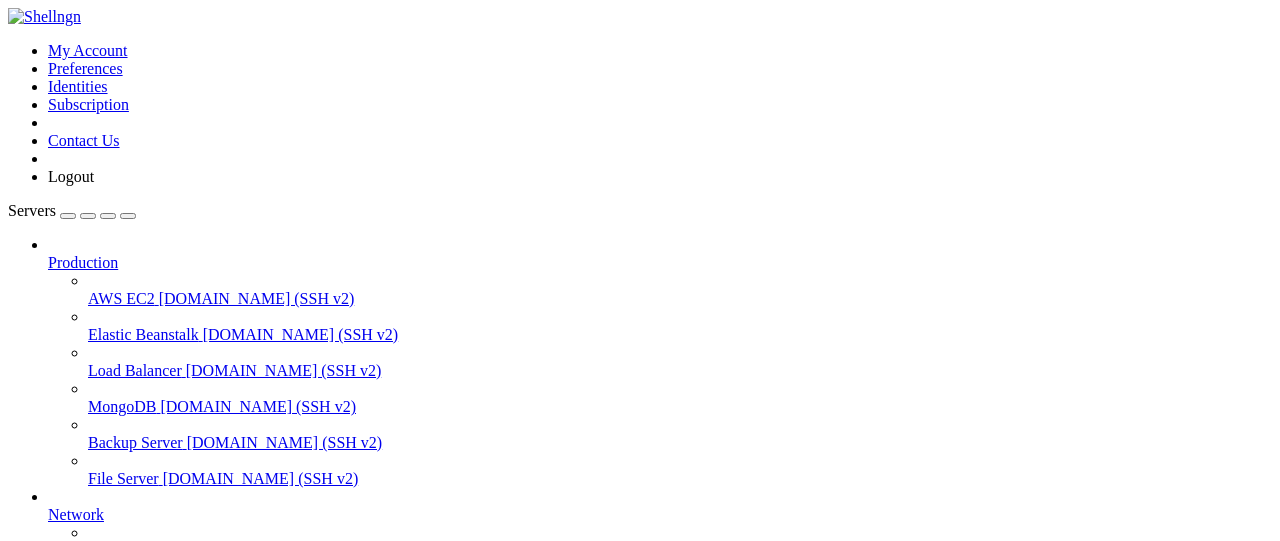 click on "Properties" at bounding box center (80, 1330) 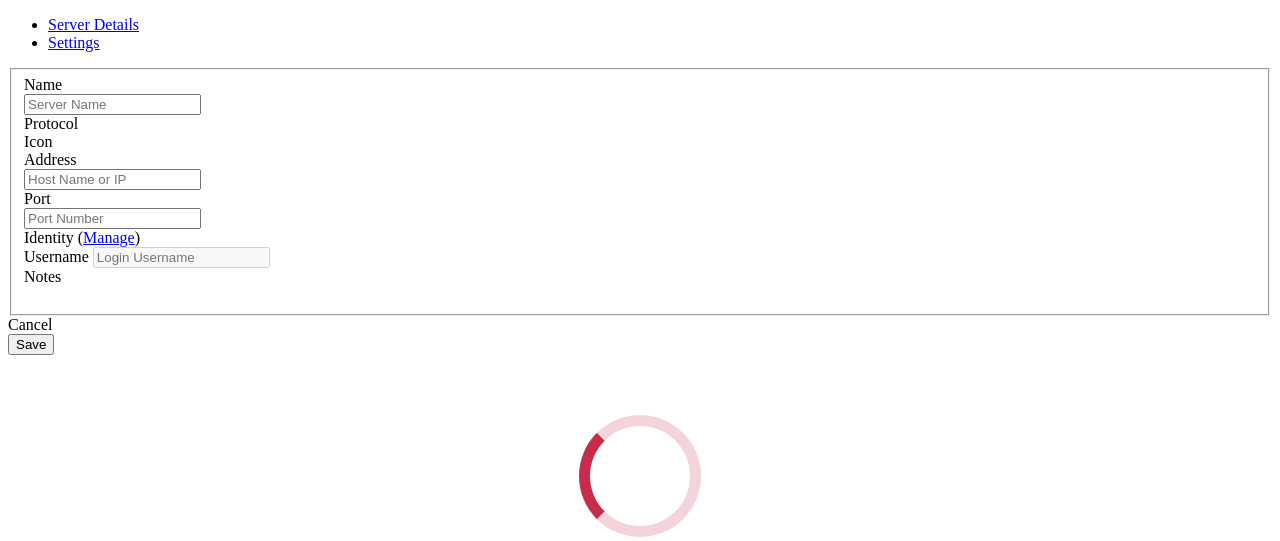 type on "Bandit" 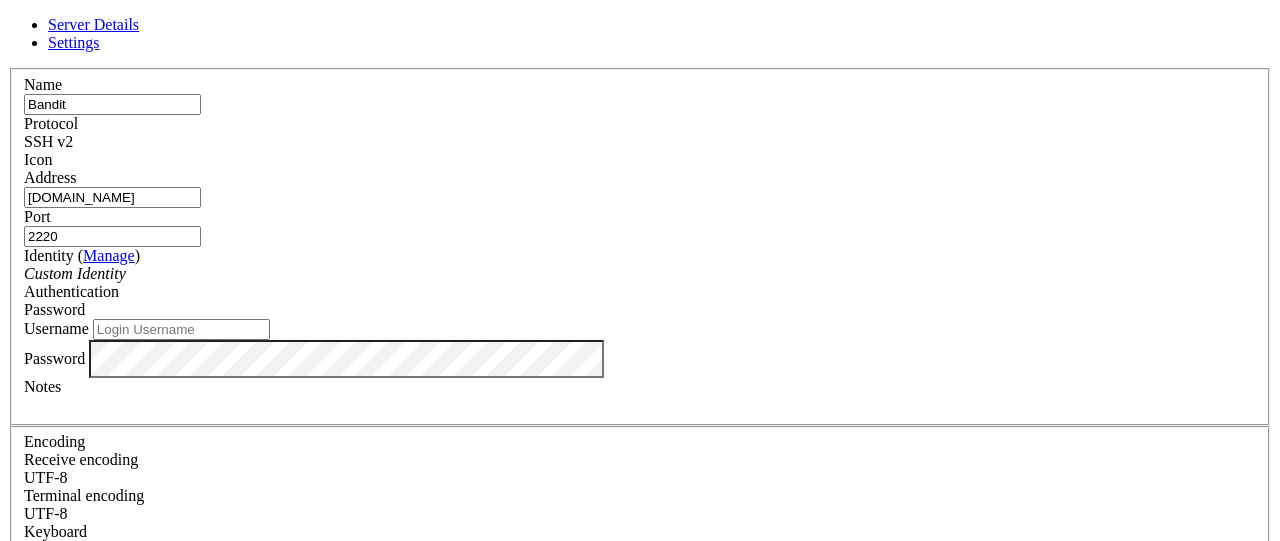 click on "Username" at bounding box center [181, 329] 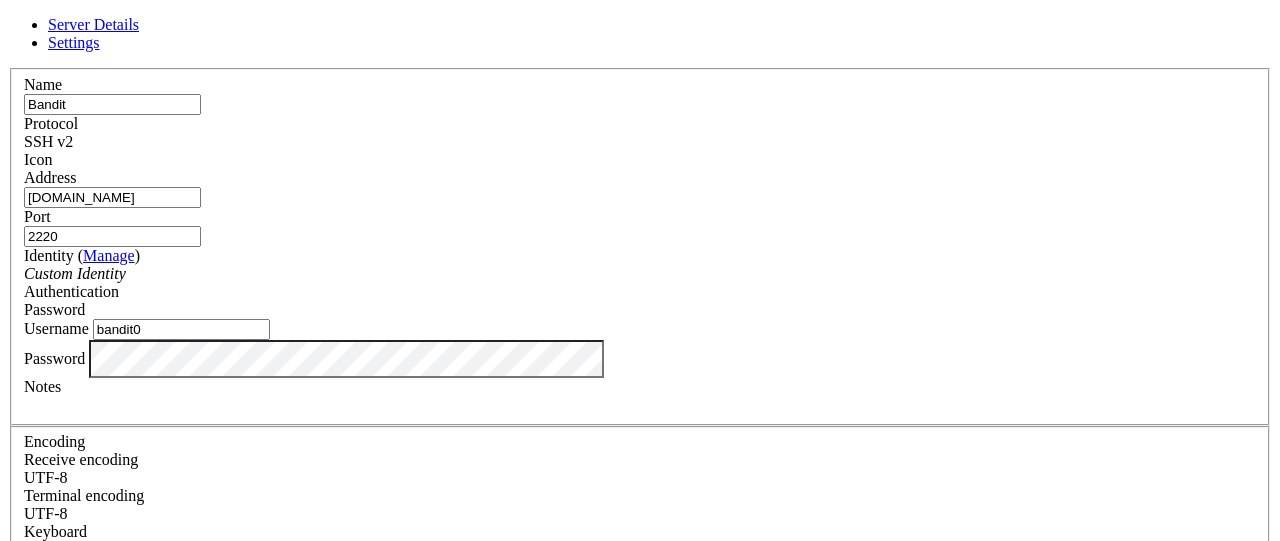 type on "bandit0" 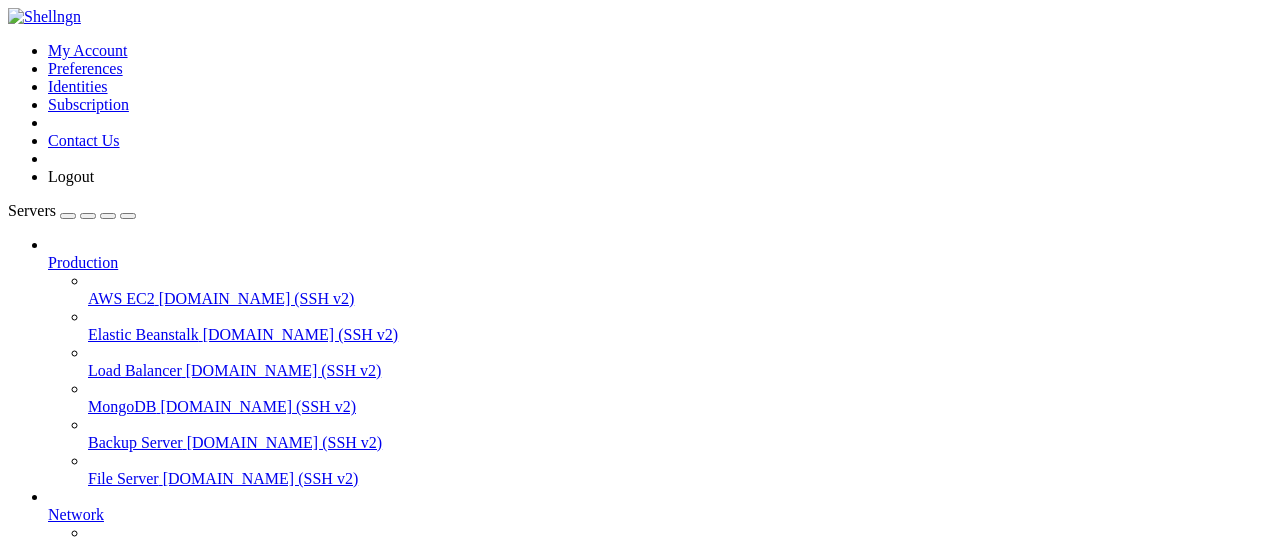 click on "[DOMAIN_NAME] (SSH v2)" at bounding box center [193, 694] 